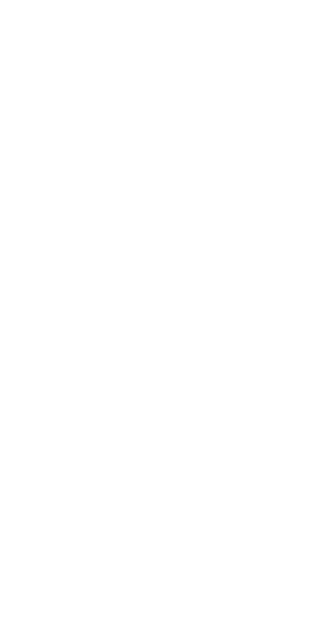 scroll, scrollTop: 0, scrollLeft: 0, axis: both 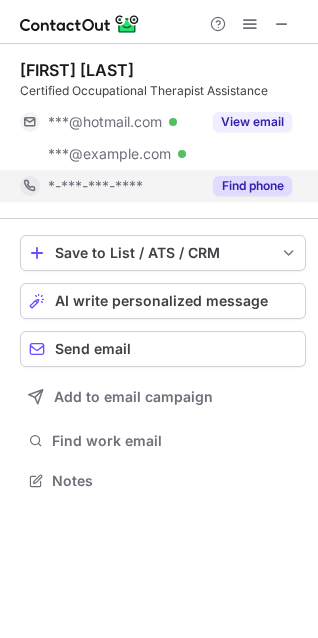 click on "Find phone" at bounding box center (246, 186) 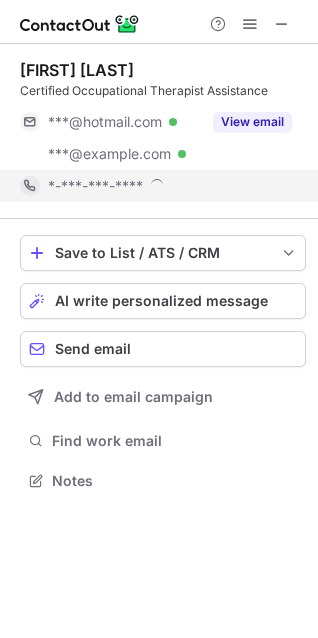 scroll, scrollTop: 10, scrollLeft: 9, axis: both 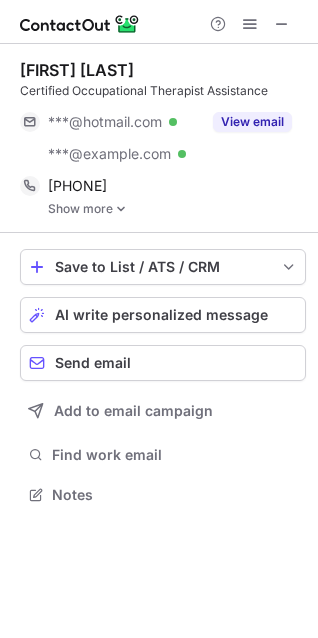 click at bounding box center [121, 209] 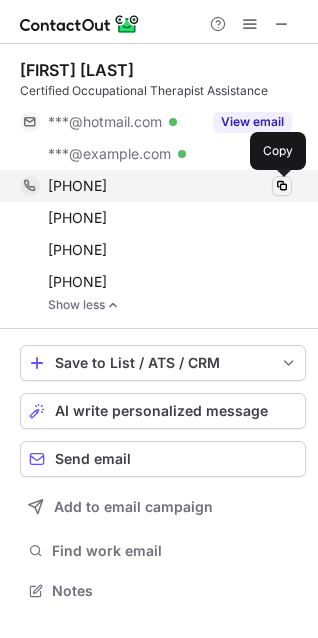 click at bounding box center [282, 186] 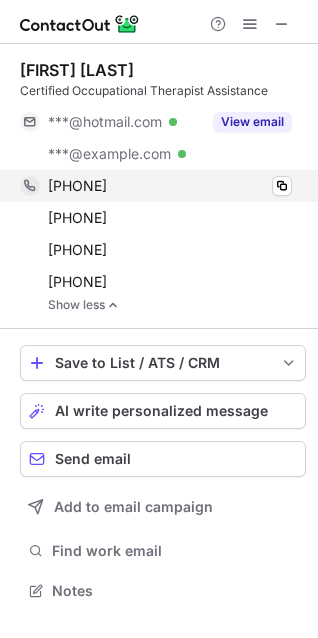 type 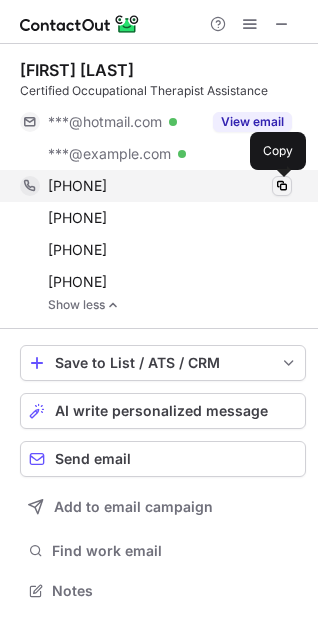 click at bounding box center (282, 186) 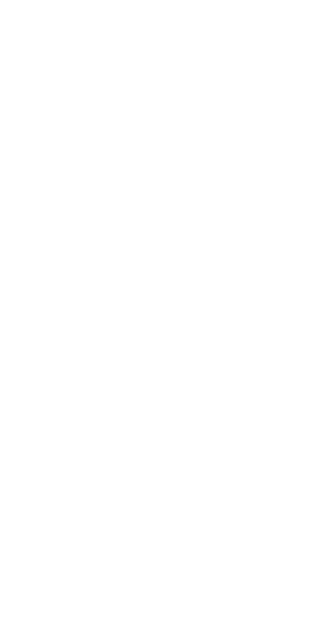 scroll, scrollTop: 0, scrollLeft: 0, axis: both 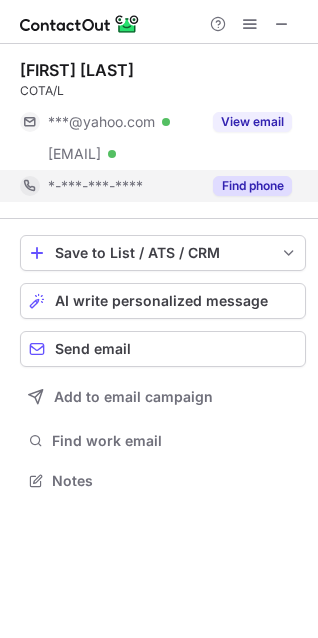 click on "Find phone" at bounding box center (252, 186) 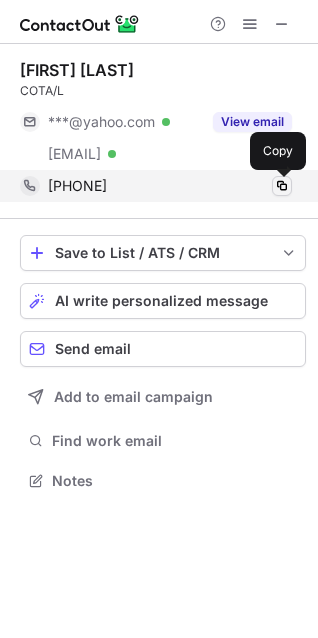 click at bounding box center [282, 186] 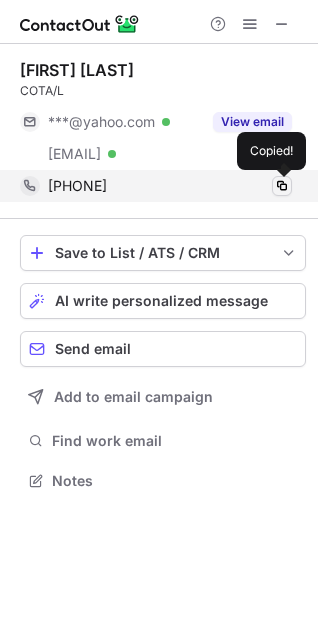 type 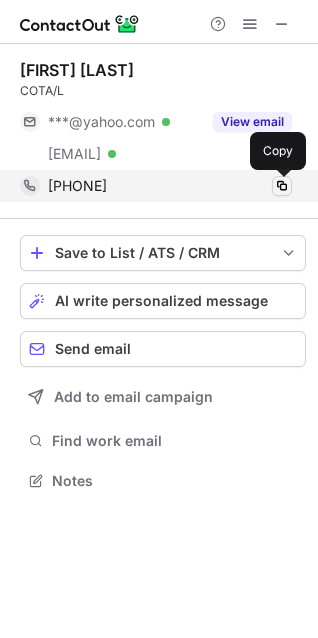 click at bounding box center [282, 186] 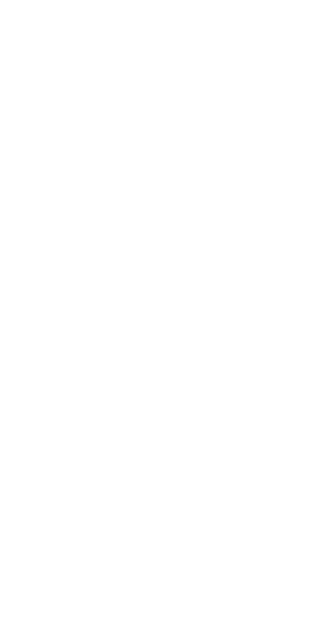 scroll, scrollTop: 0, scrollLeft: 0, axis: both 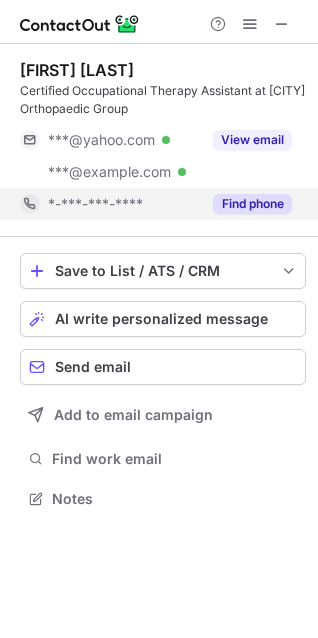 click on "Find phone" at bounding box center (252, 204) 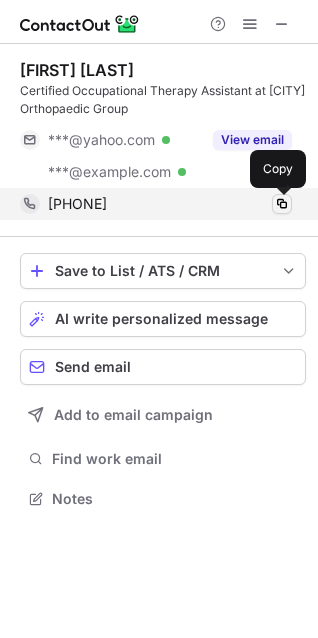 click at bounding box center [282, 204] 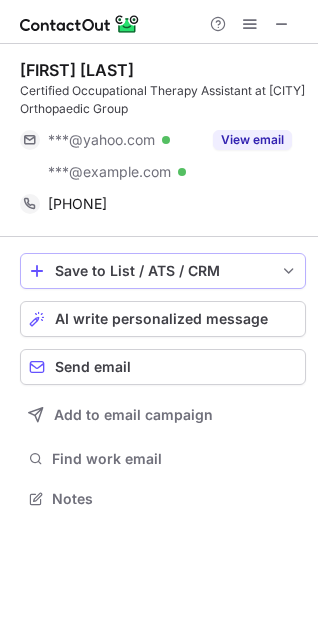 type 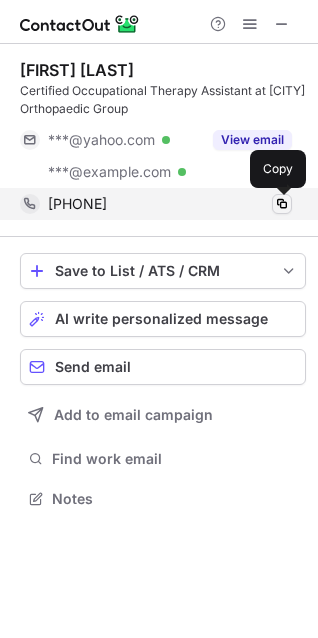 click at bounding box center (282, 204) 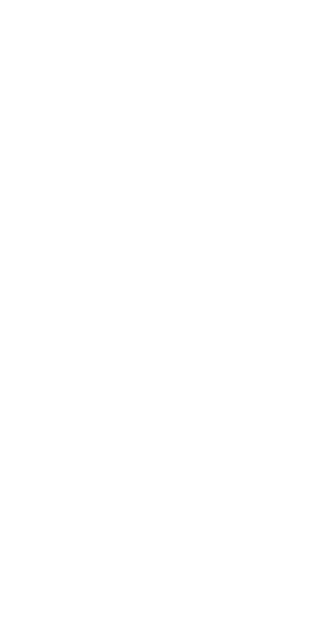 scroll, scrollTop: 0, scrollLeft: 0, axis: both 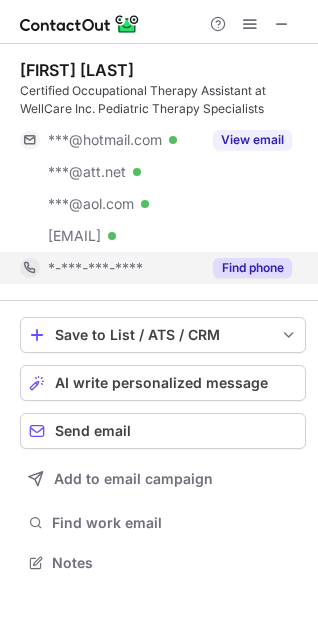 click on "Find phone" at bounding box center (252, 268) 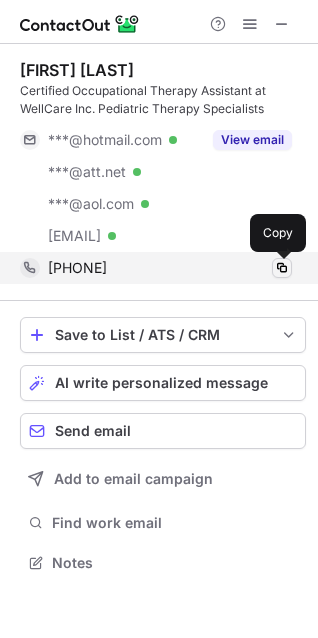 click at bounding box center [282, 268] 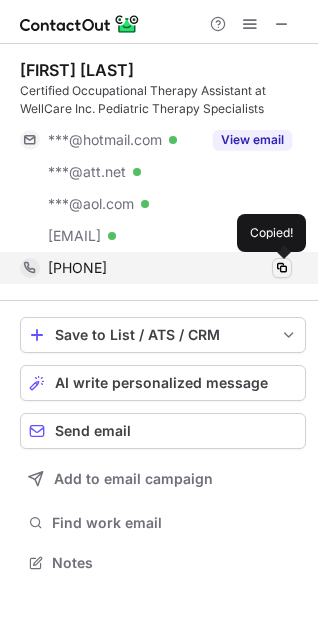 type 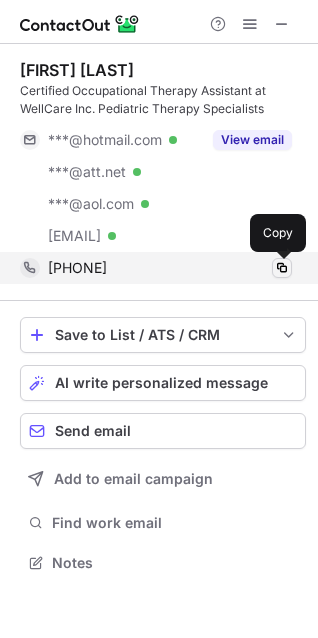 click at bounding box center [282, 268] 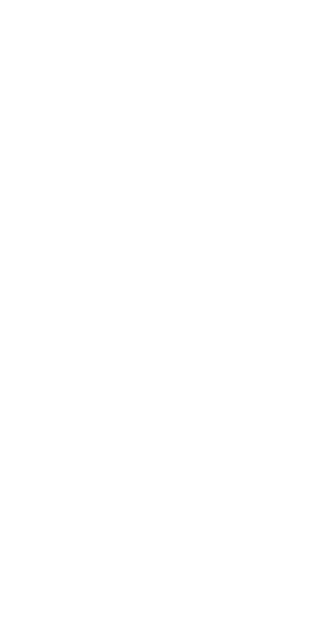 scroll, scrollTop: 0, scrollLeft: 0, axis: both 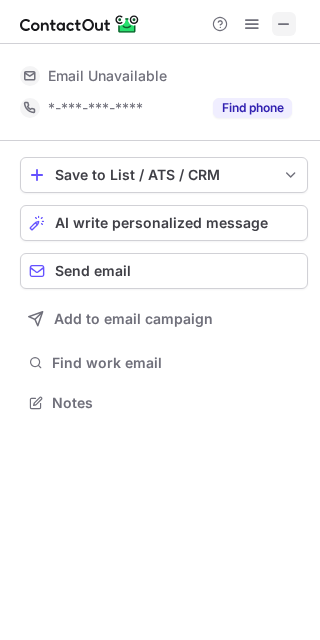 click at bounding box center (284, 24) 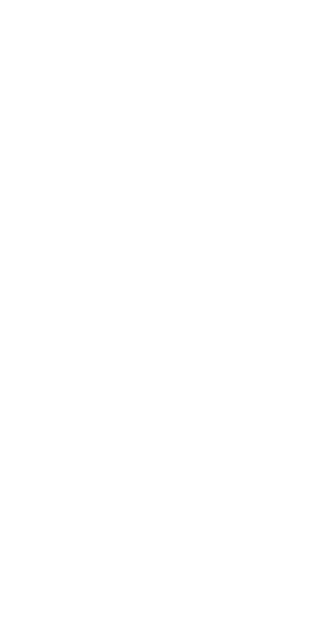 scroll, scrollTop: 0, scrollLeft: 0, axis: both 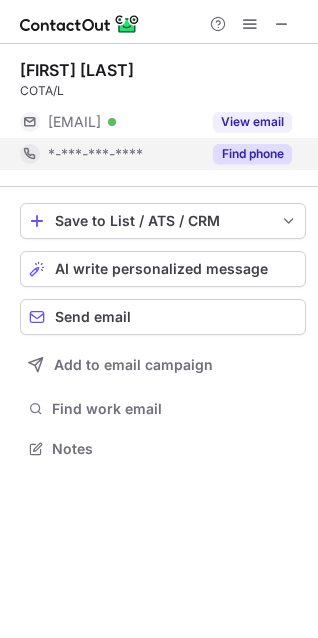click on "Find phone" at bounding box center (252, 154) 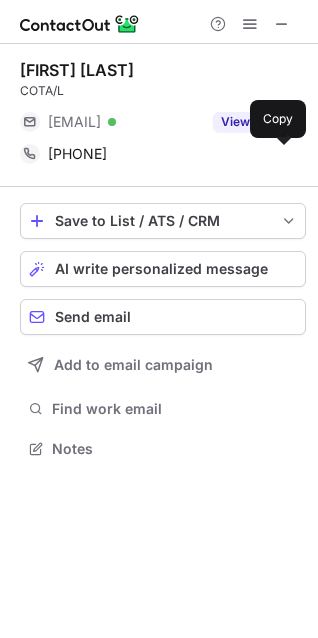click at bounding box center [282, 154] 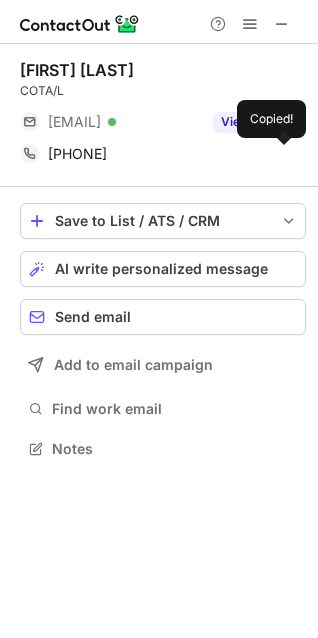 type 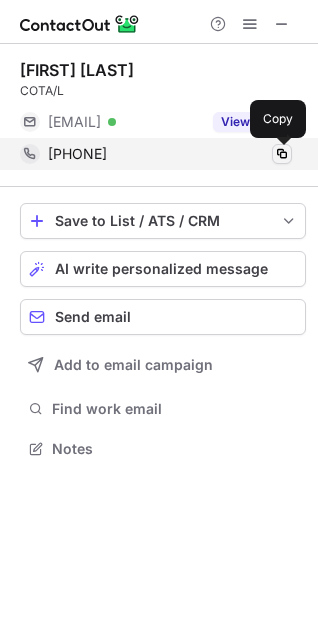click at bounding box center [282, 154] 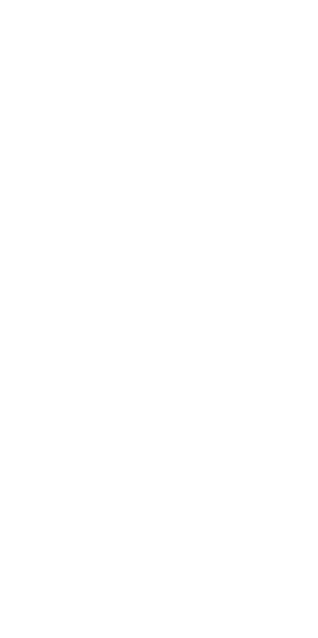 scroll, scrollTop: 0, scrollLeft: 0, axis: both 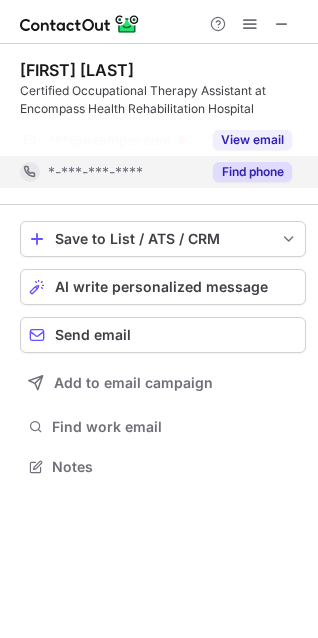 click on "Find phone" at bounding box center [252, 172] 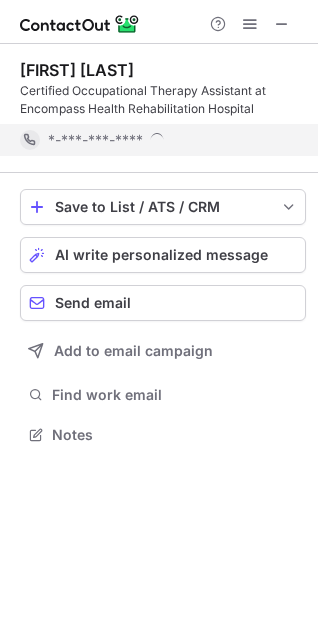 scroll, scrollTop: 420, scrollLeft: 318, axis: both 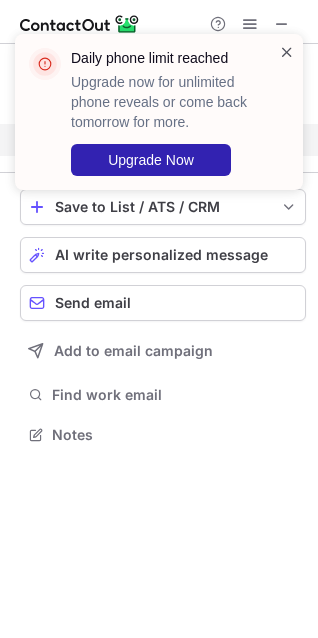 click at bounding box center (287, 52) 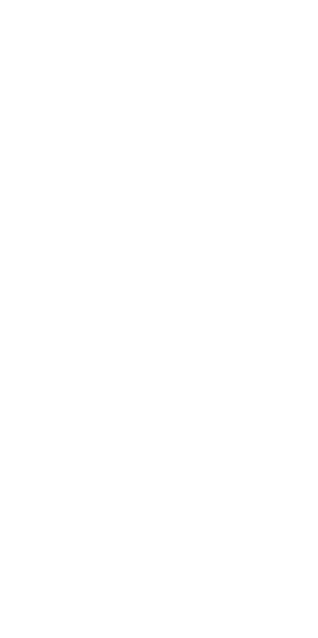 scroll, scrollTop: 0, scrollLeft: 0, axis: both 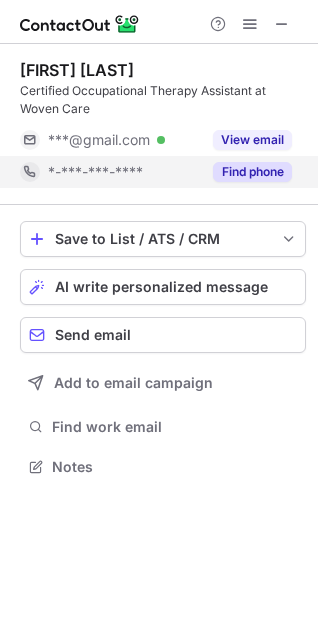 click on "Find phone" at bounding box center (252, 172) 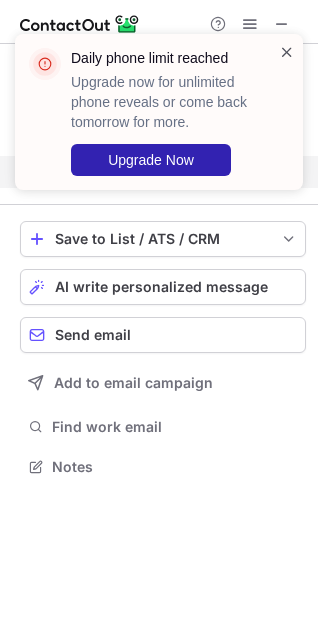 click at bounding box center [287, 52] 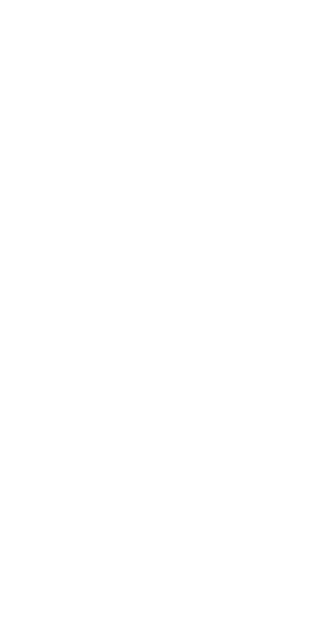 scroll, scrollTop: 0, scrollLeft: 0, axis: both 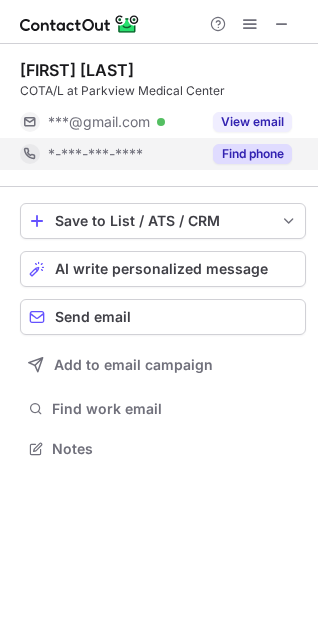 click on "Find phone" at bounding box center (246, 154) 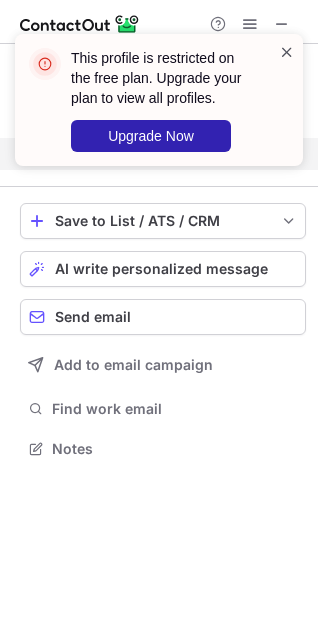 click at bounding box center (287, 52) 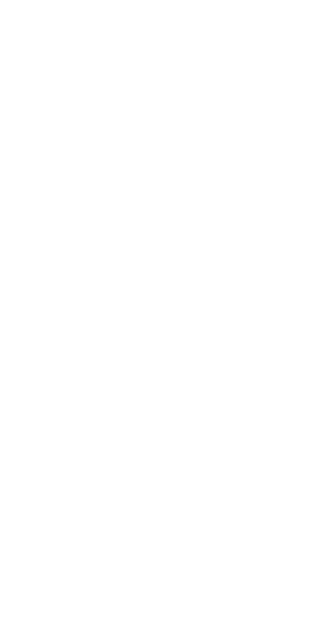 scroll, scrollTop: 0, scrollLeft: 0, axis: both 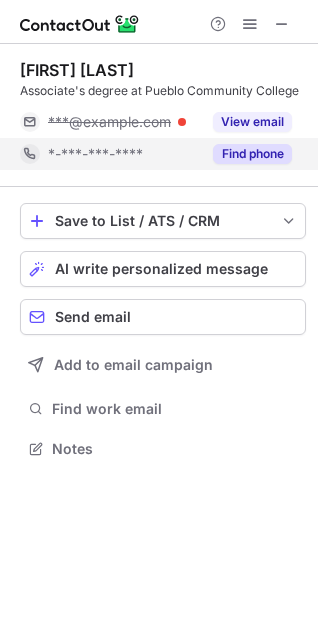 click on "Find phone" at bounding box center [246, 154] 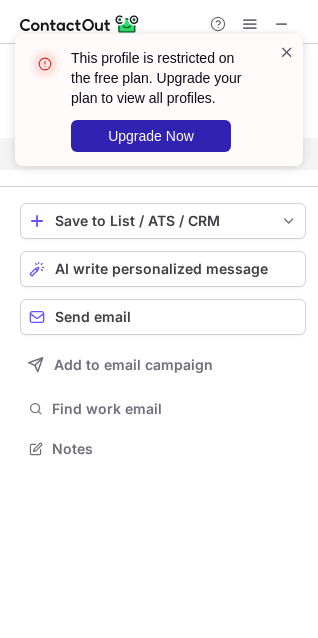click at bounding box center [287, 52] 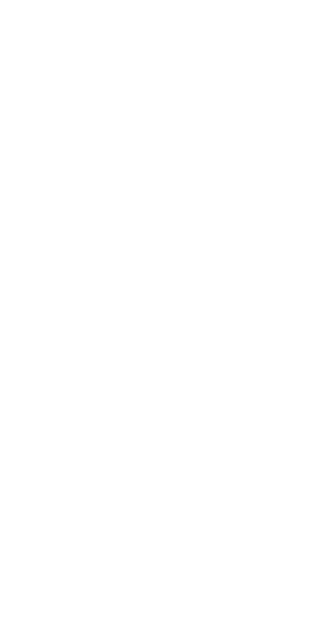scroll, scrollTop: 0, scrollLeft: 0, axis: both 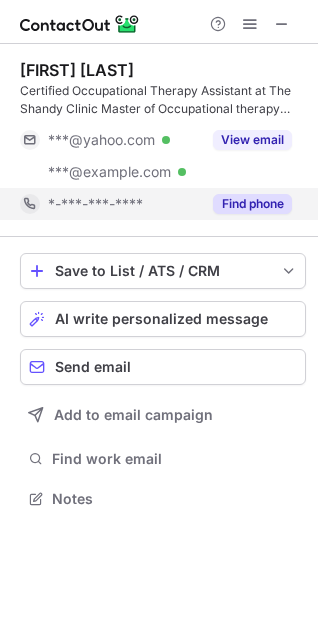click on "Find phone" at bounding box center (252, 204) 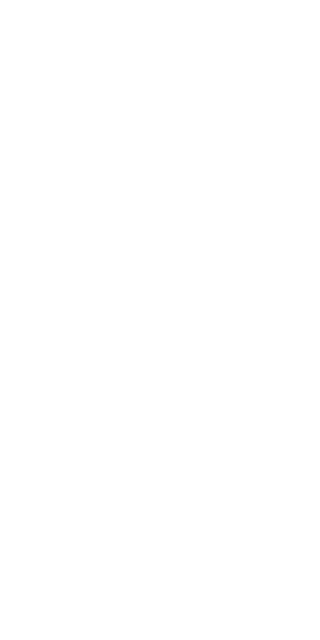 scroll, scrollTop: 0, scrollLeft: 0, axis: both 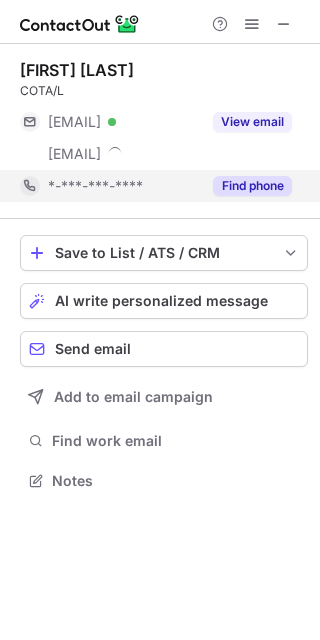 click on "Find phone" at bounding box center (252, 186) 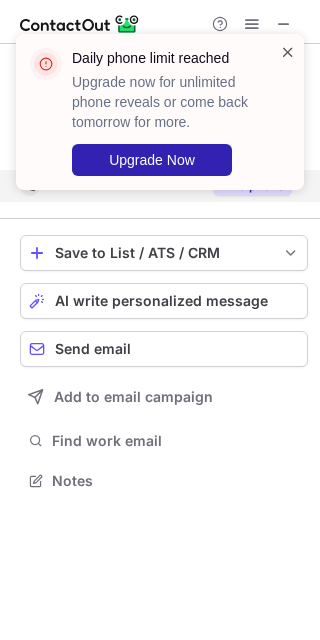 click at bounding box center [288, 52] 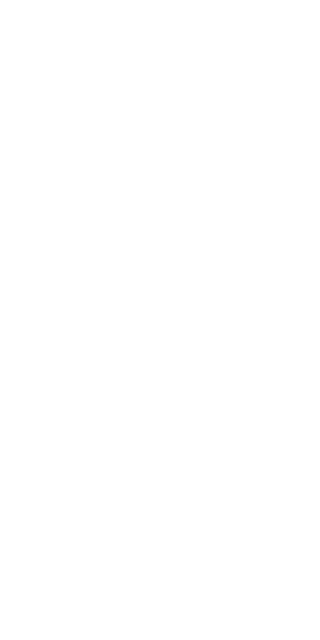 scroll, scrollTop: 0, scrollLeft: 0, axis: both 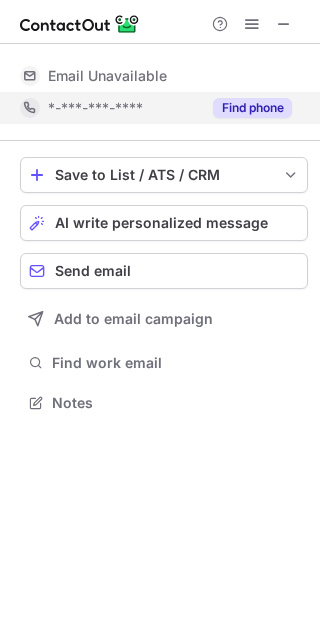 click on "Find phone" at bounding box center (252, 108) 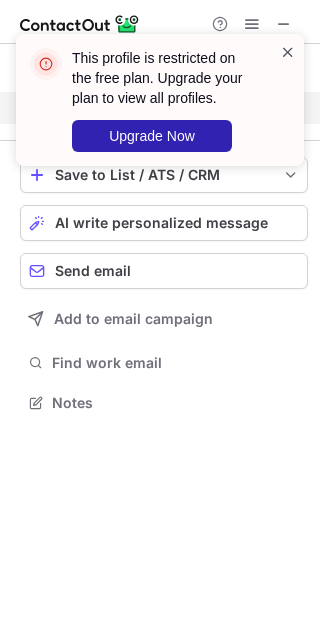 click at bounding box center [288, 52] 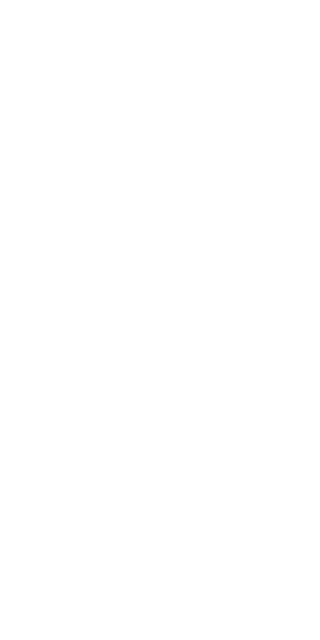 scroll, scrollTop: 0, scrollLeft: 0, axis: both 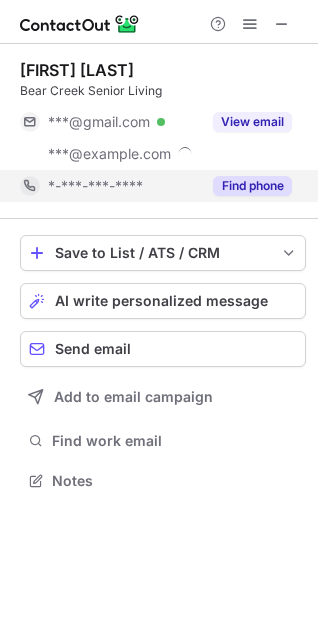 click on "Find phone" at bounding box center (252, 186) 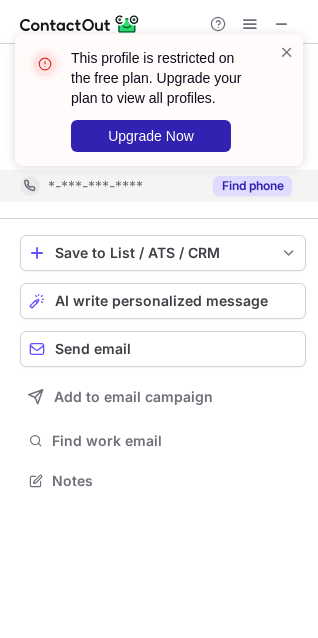 scroll, scrollTop: 440, scrollLeft: 318, axis: both 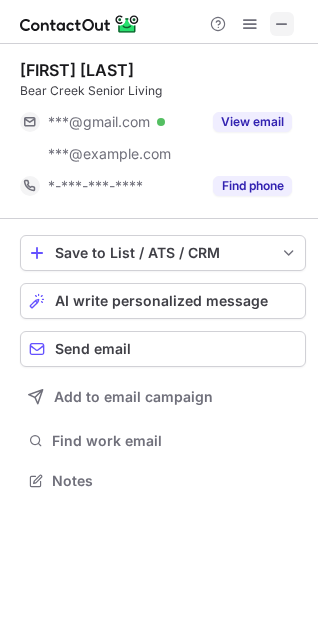 click at bounding box center [282, 24] 